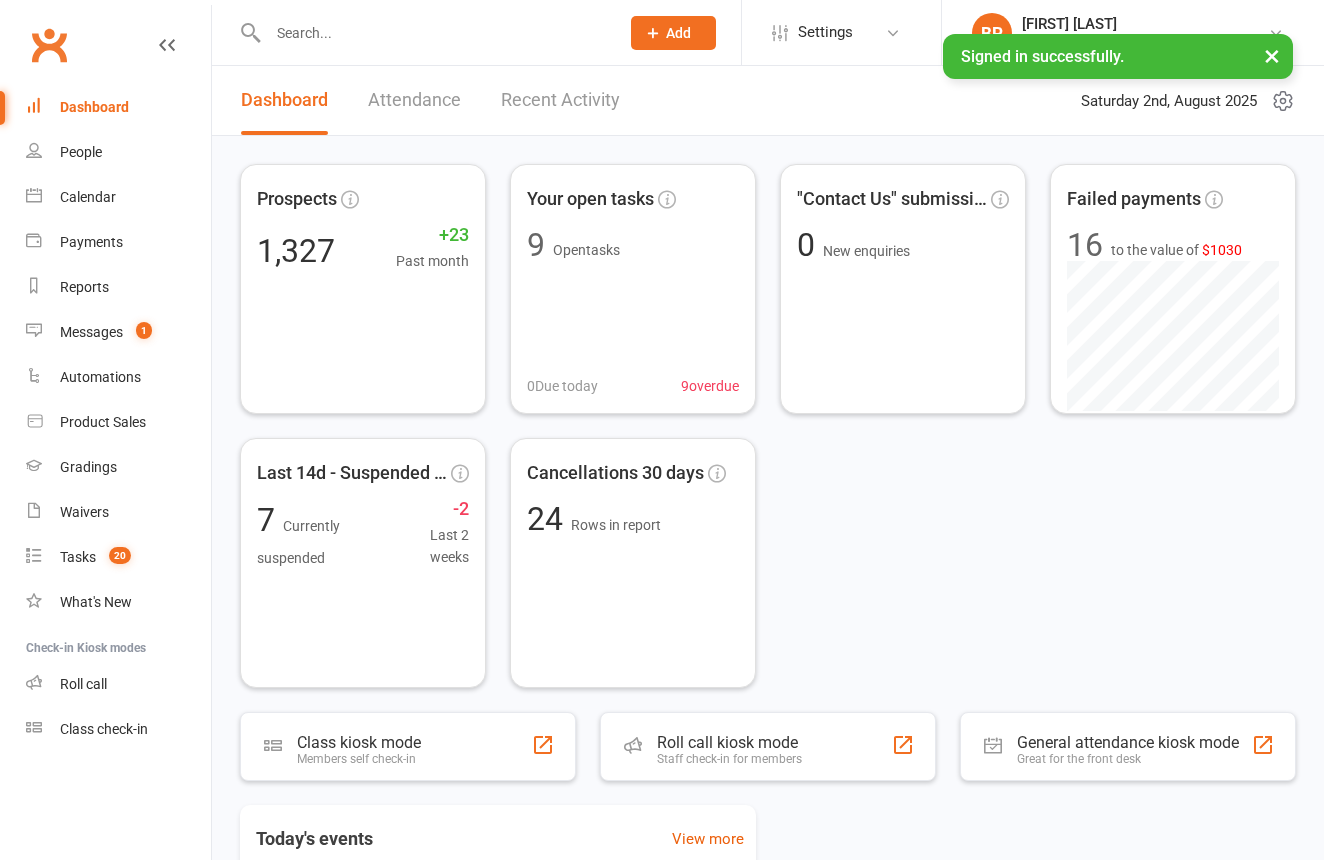 scroll, scrollTop: 0, scrollLeft: 0, axis: both 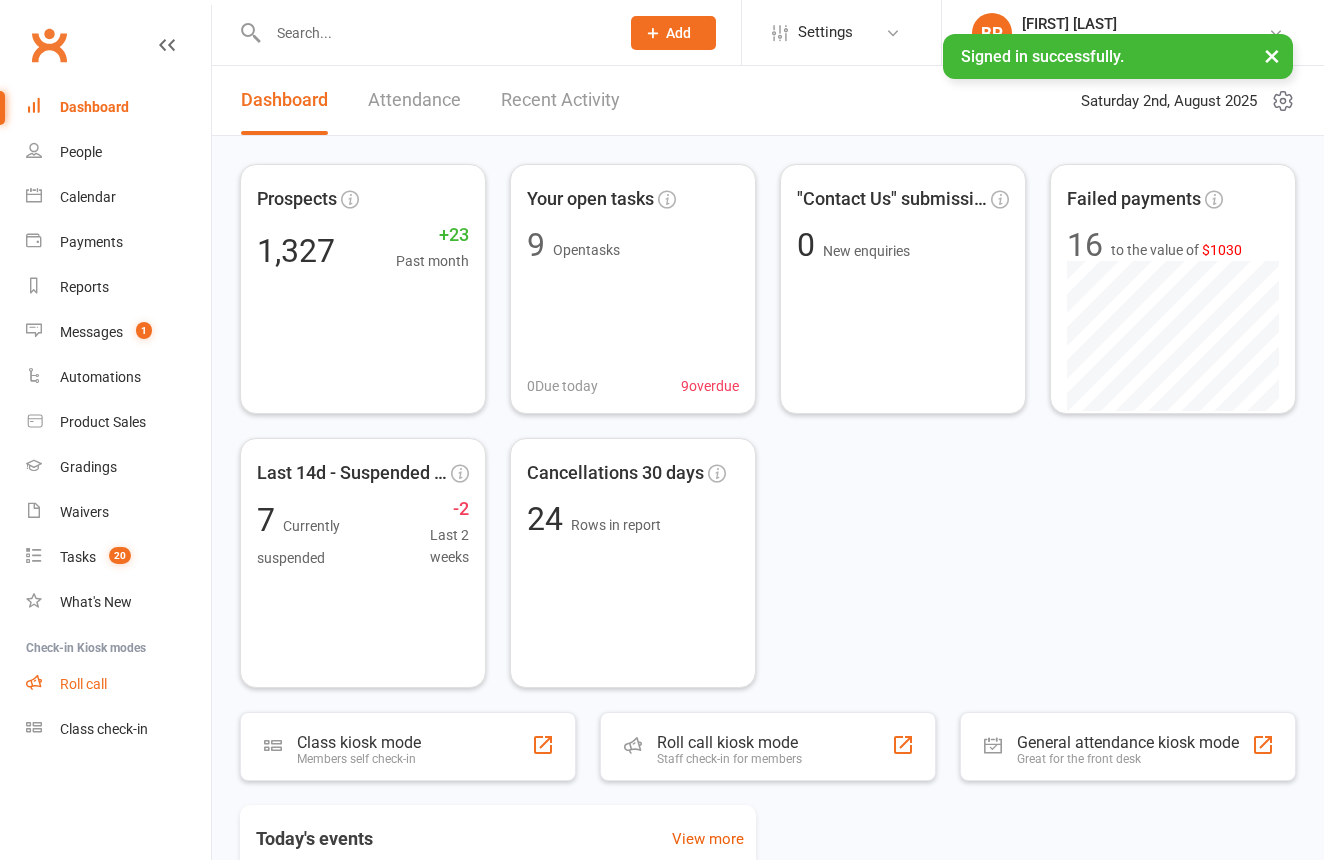 drag, startPoint x: 0, startPoint y: 0, endPoint x: 141, endPoint y: 701, distance: 715.03986 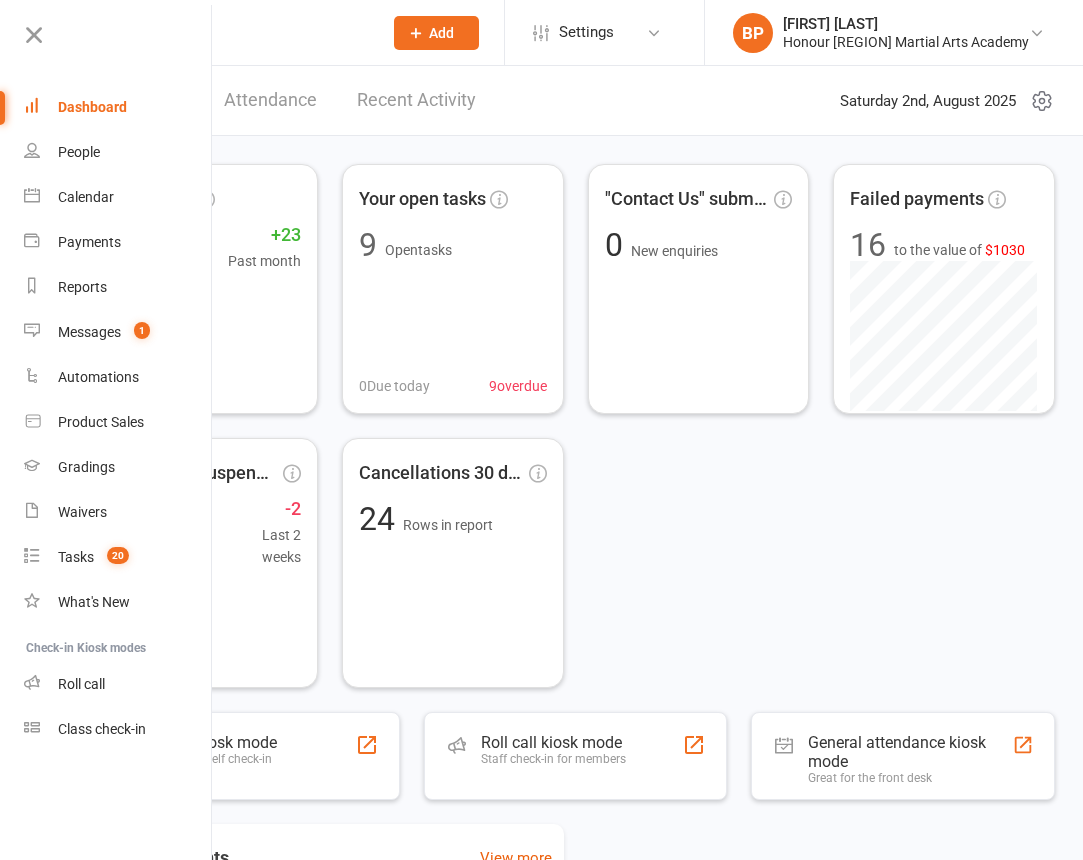 click on "Dashboard" at bounding box center [92, 107] 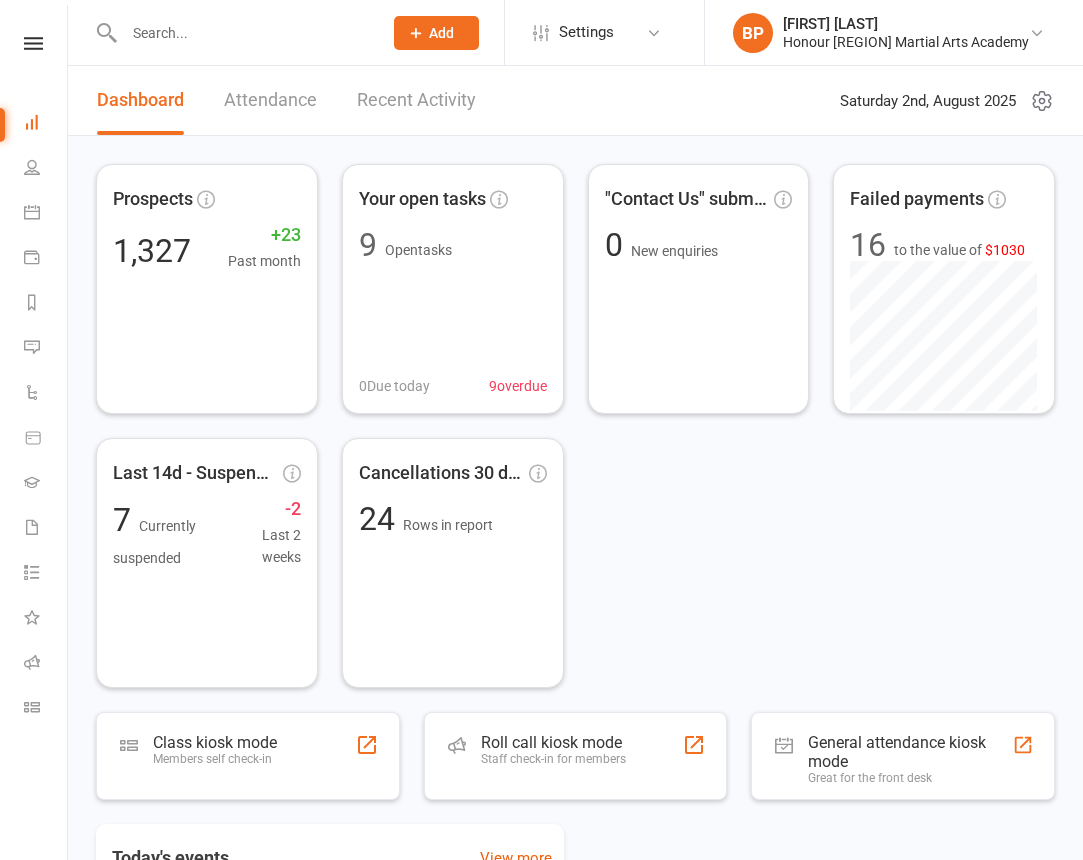 click at bounding box center [243, 33] 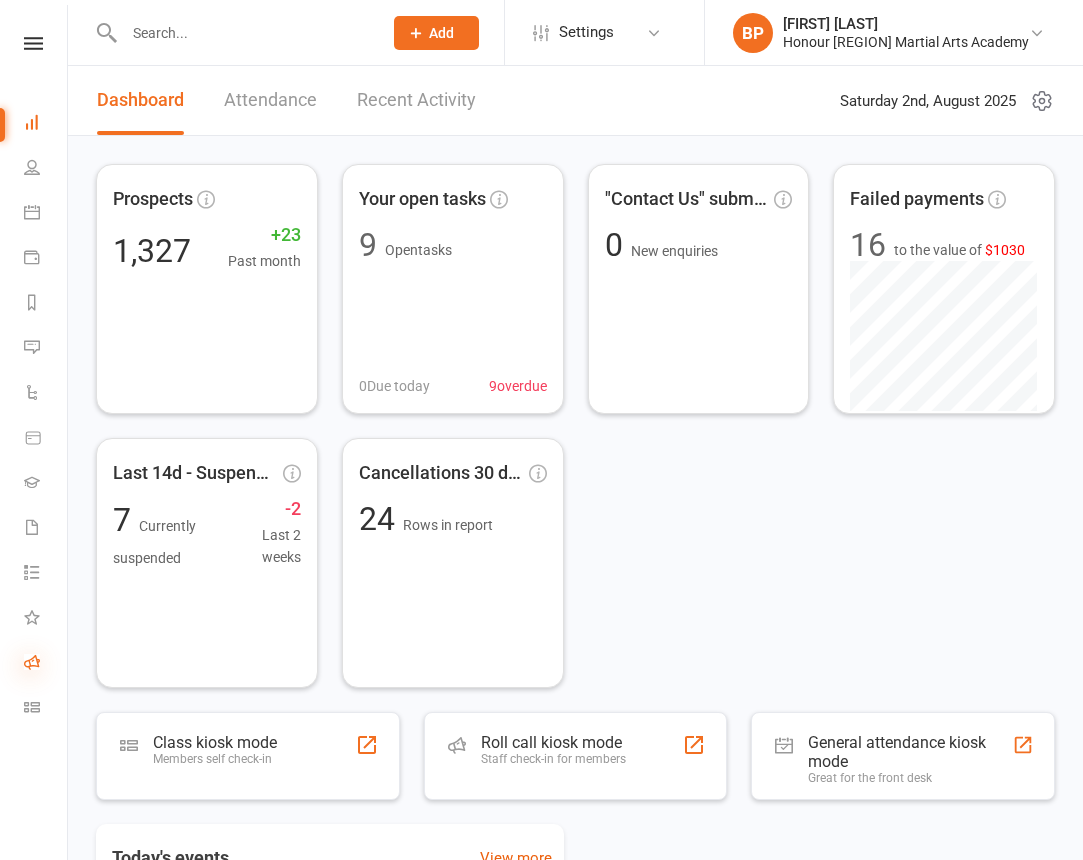 click at bounding box center [32, 662] 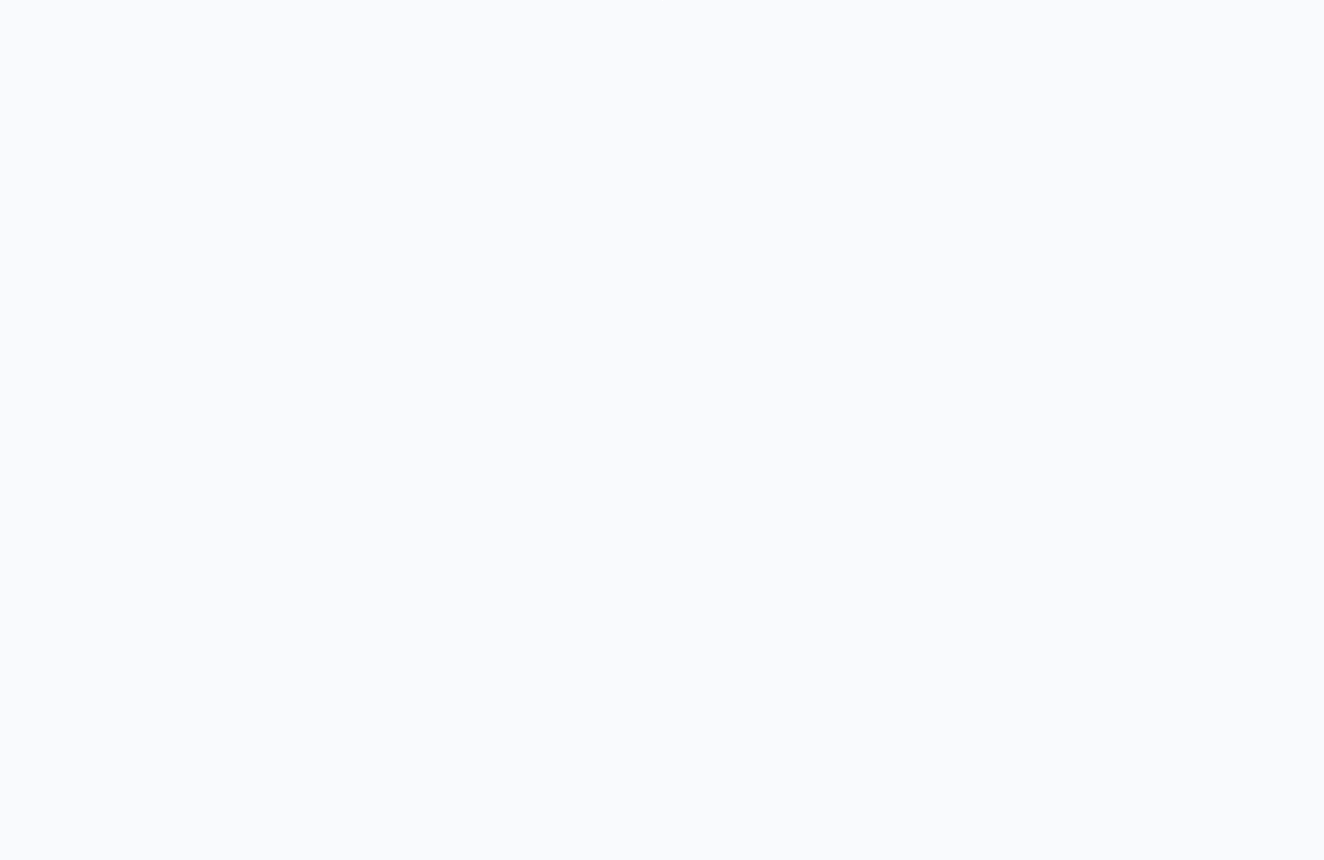 scroll, scrollTop: 0, scrollLeft: 0, axis: both 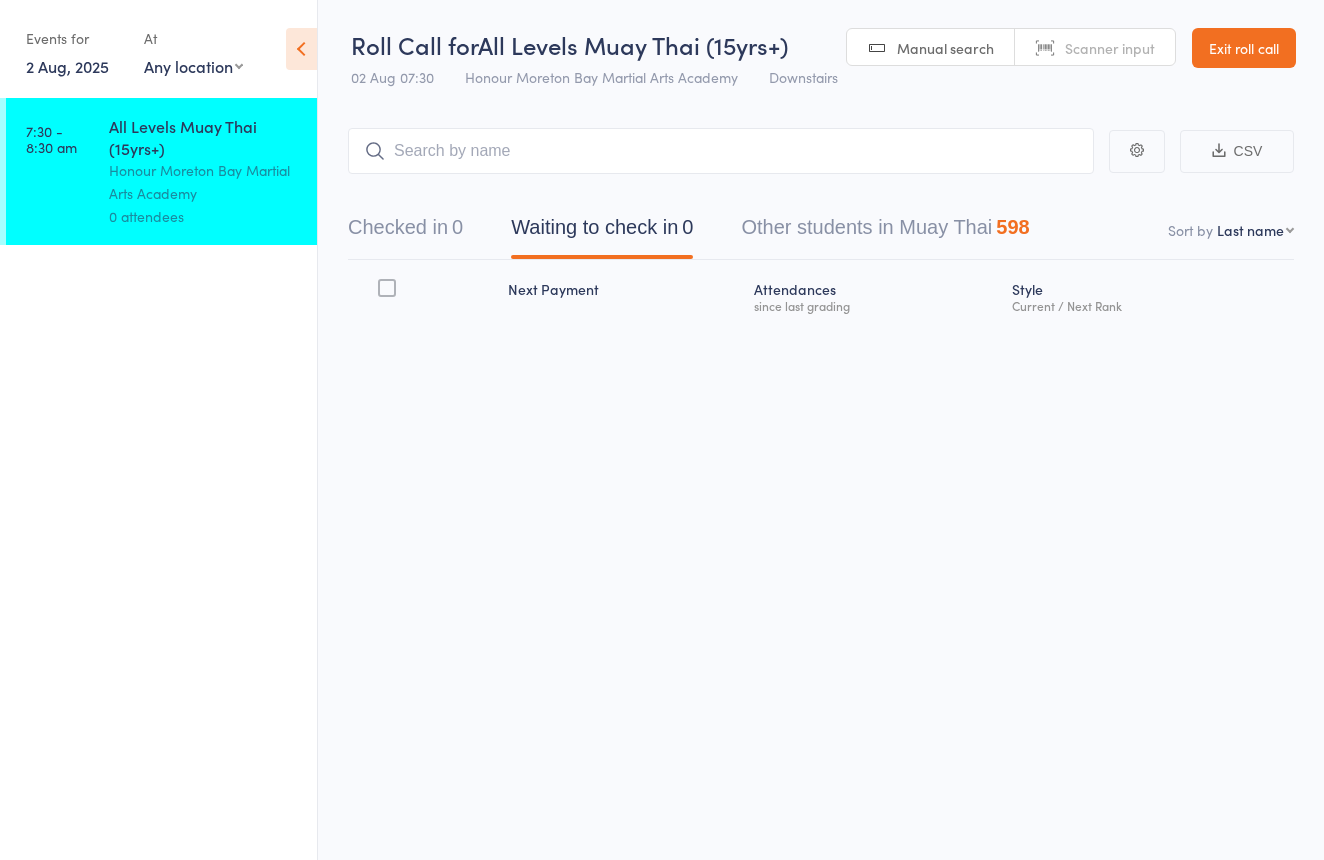 click on "Scanner input" at bounding box center (1095, 48) 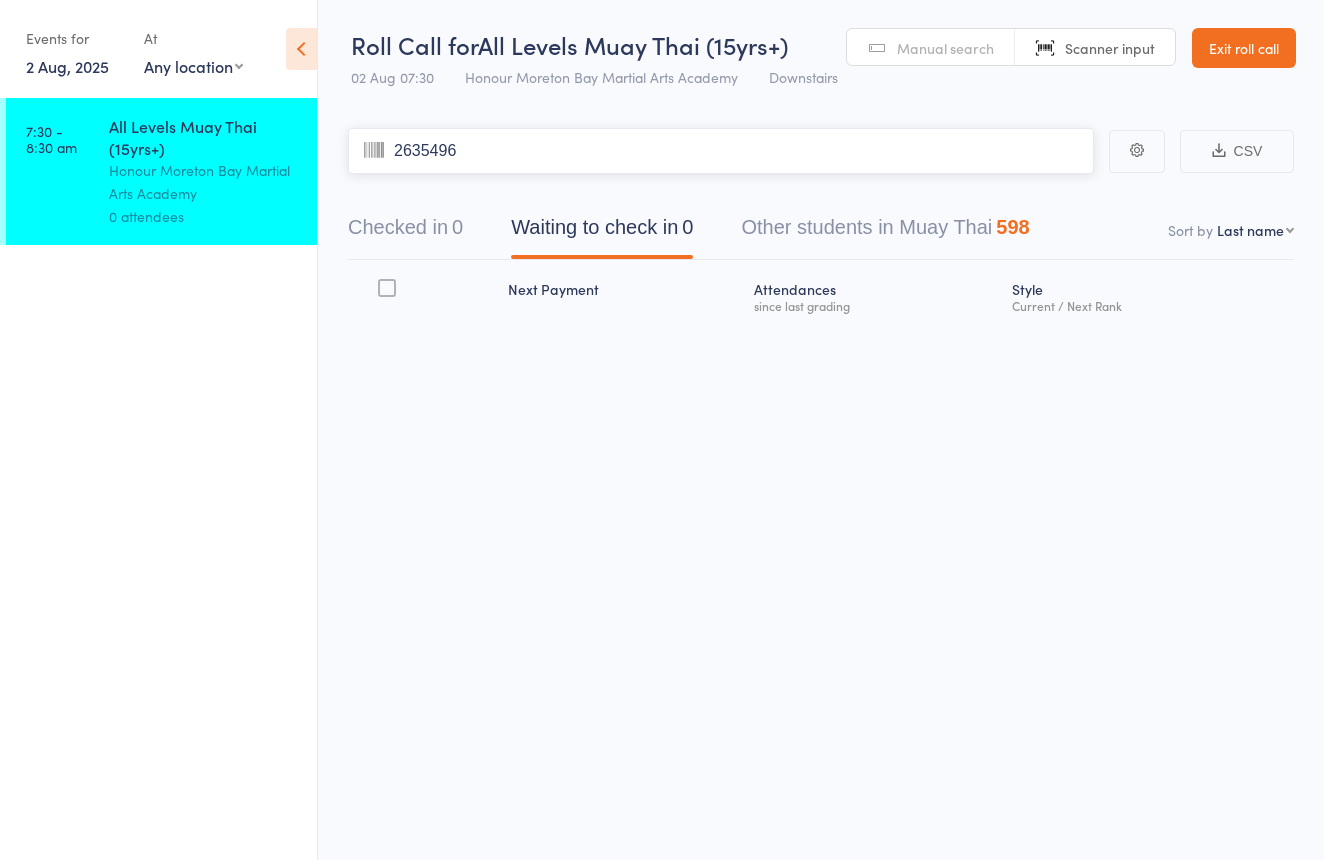 type on "2635496" 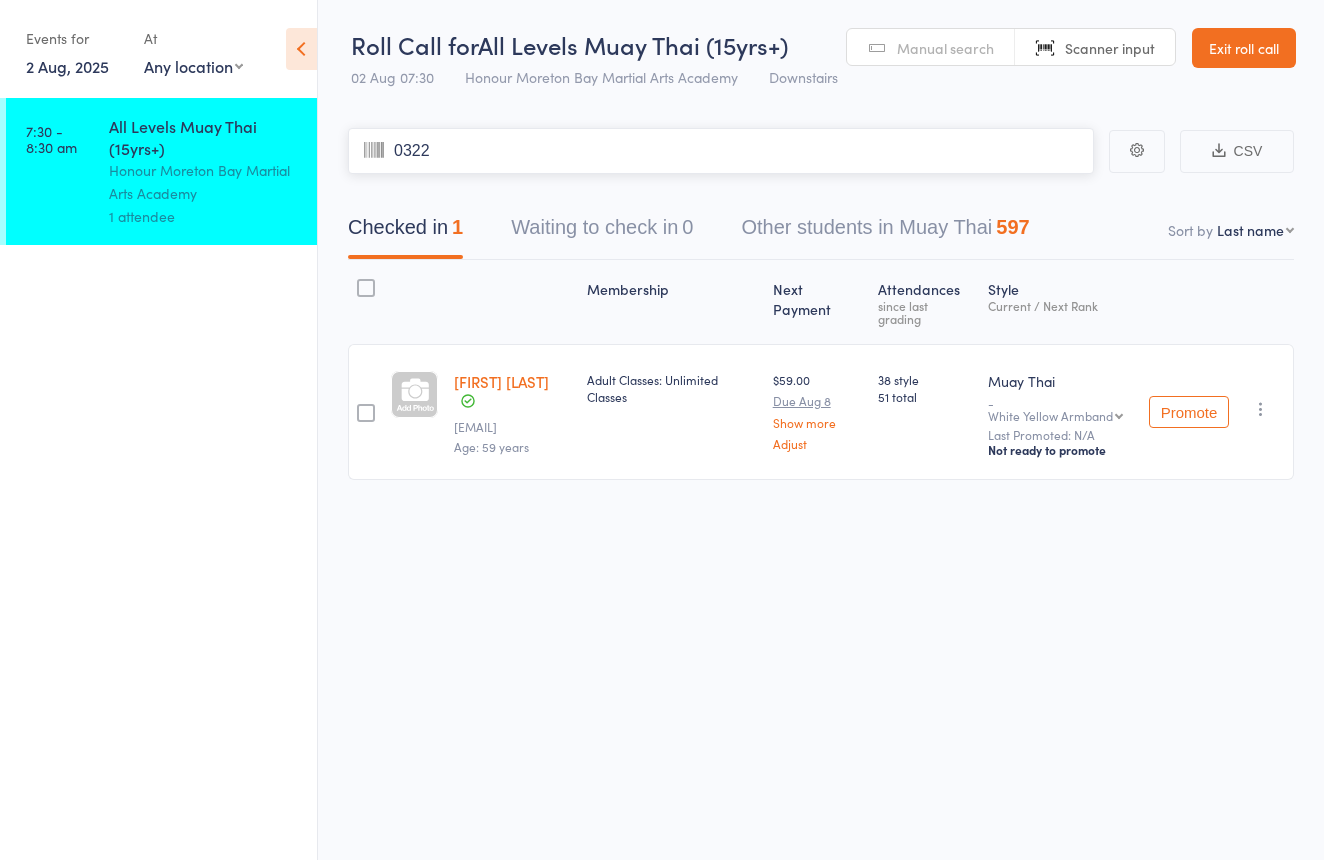 type on "0322" 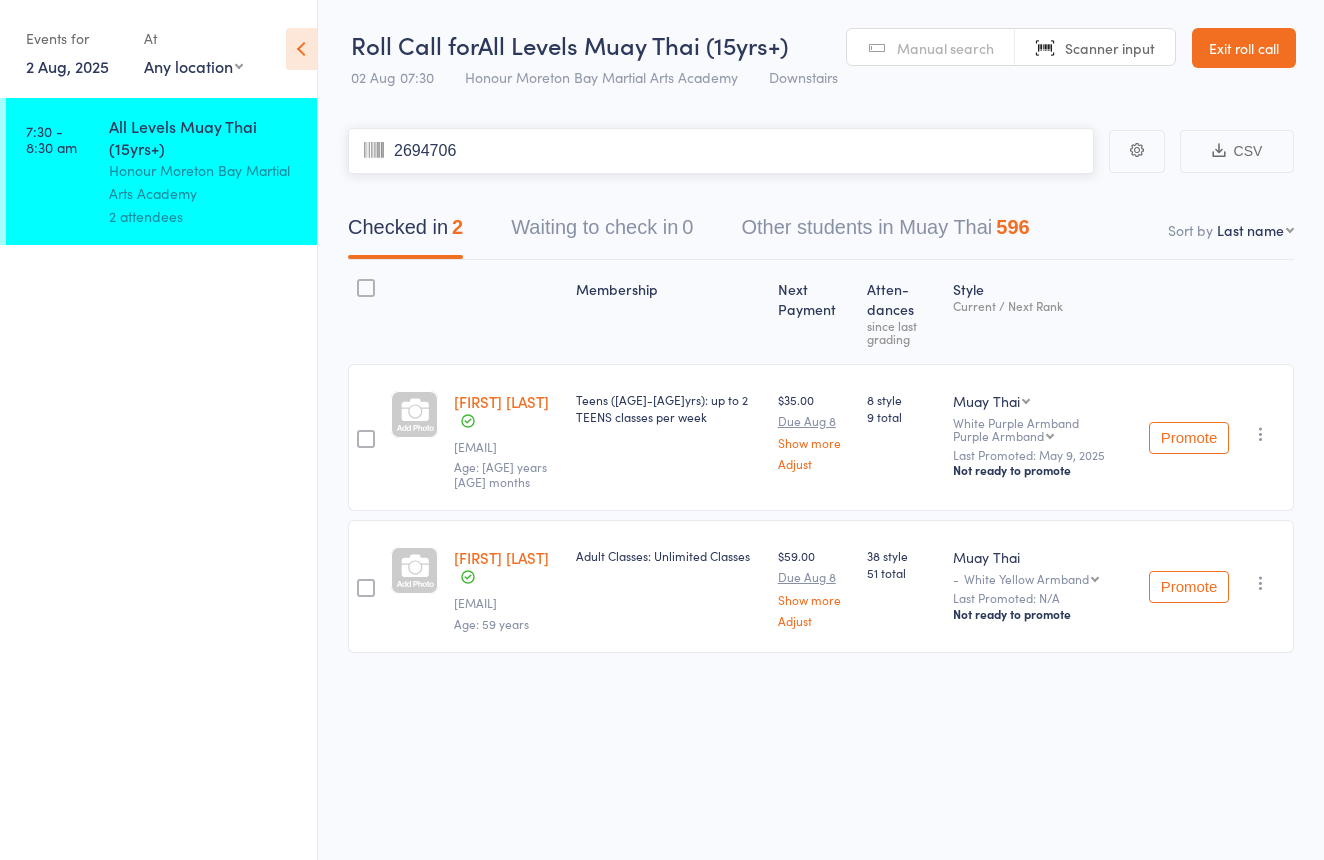 type on "2694706" 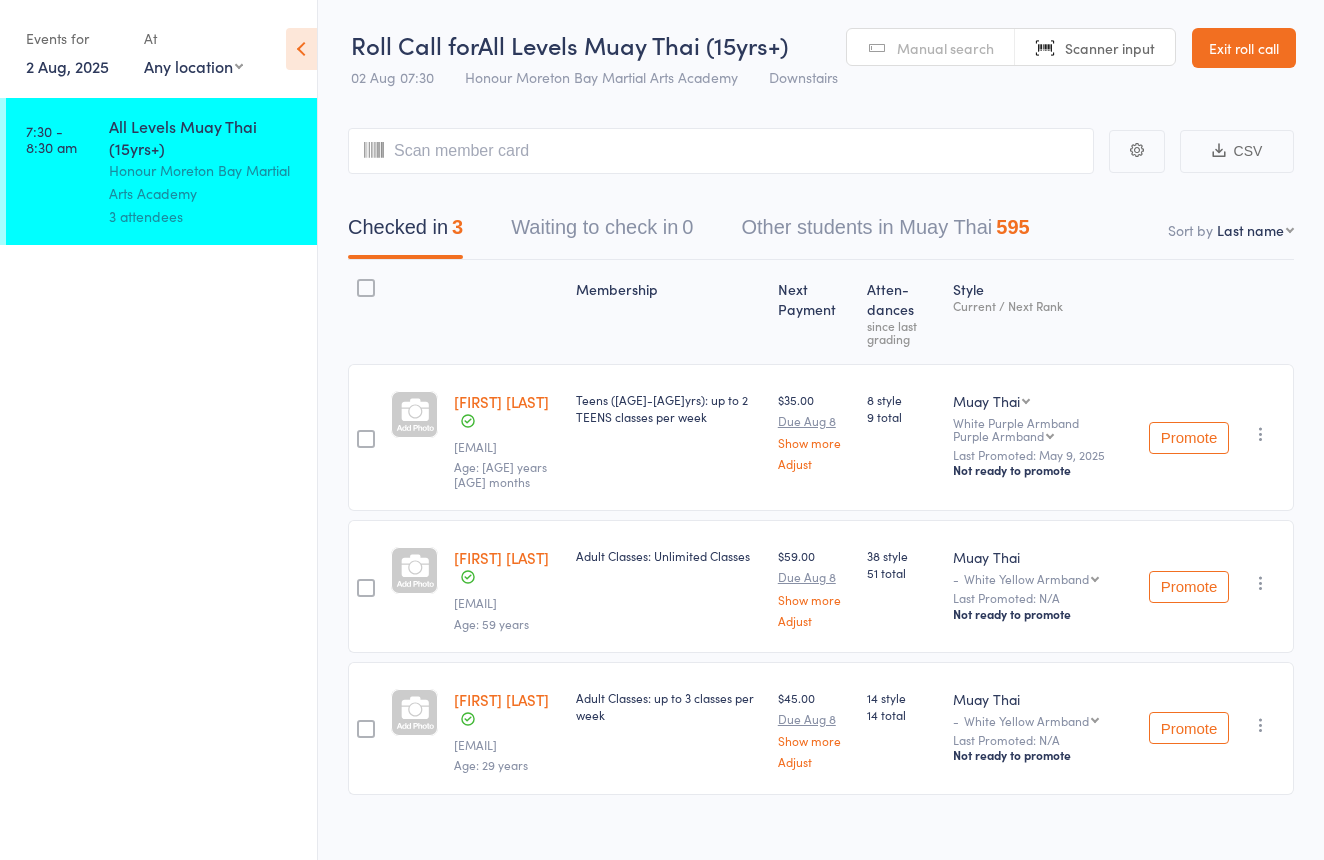 click at bounding box center (301, 49) 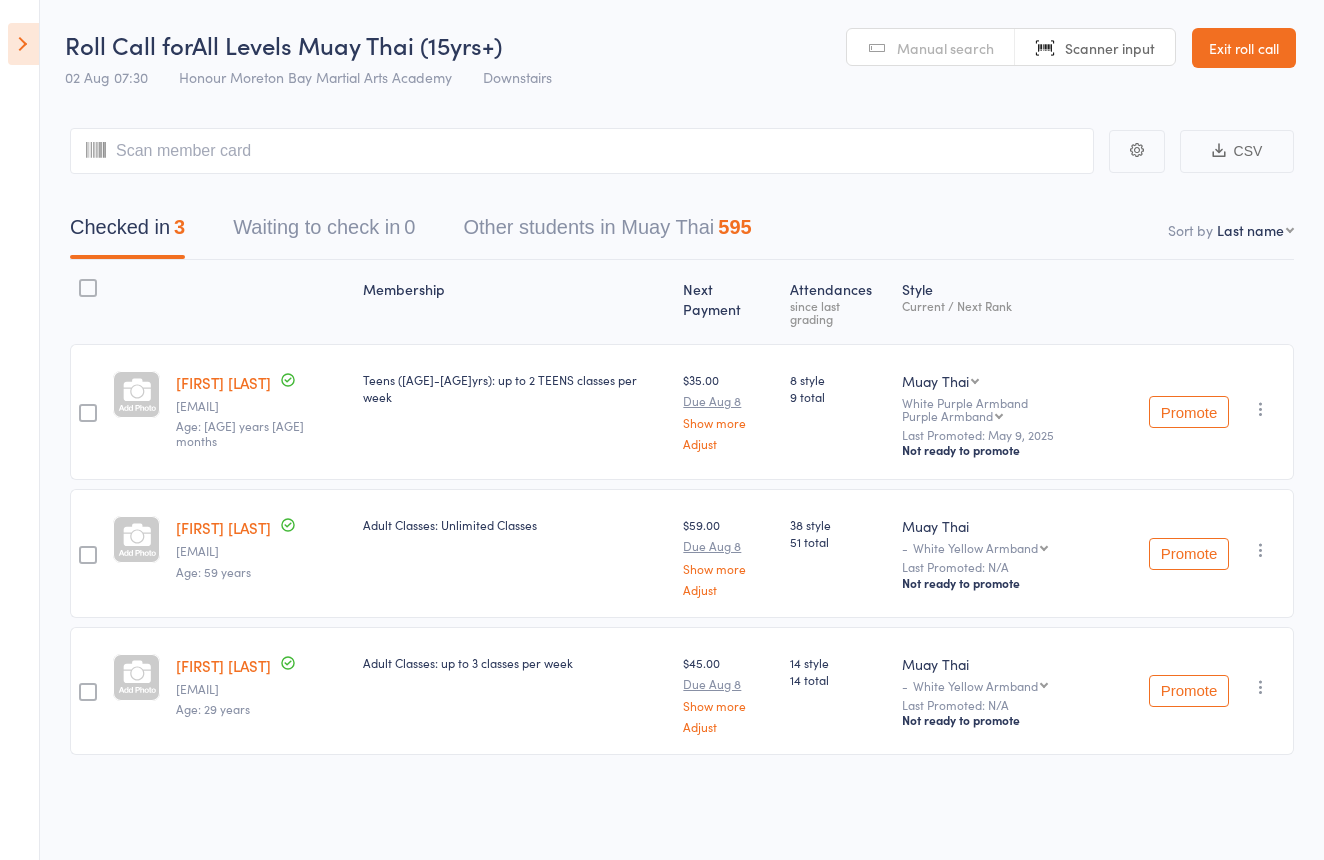 click at bounding box center [23, 44] 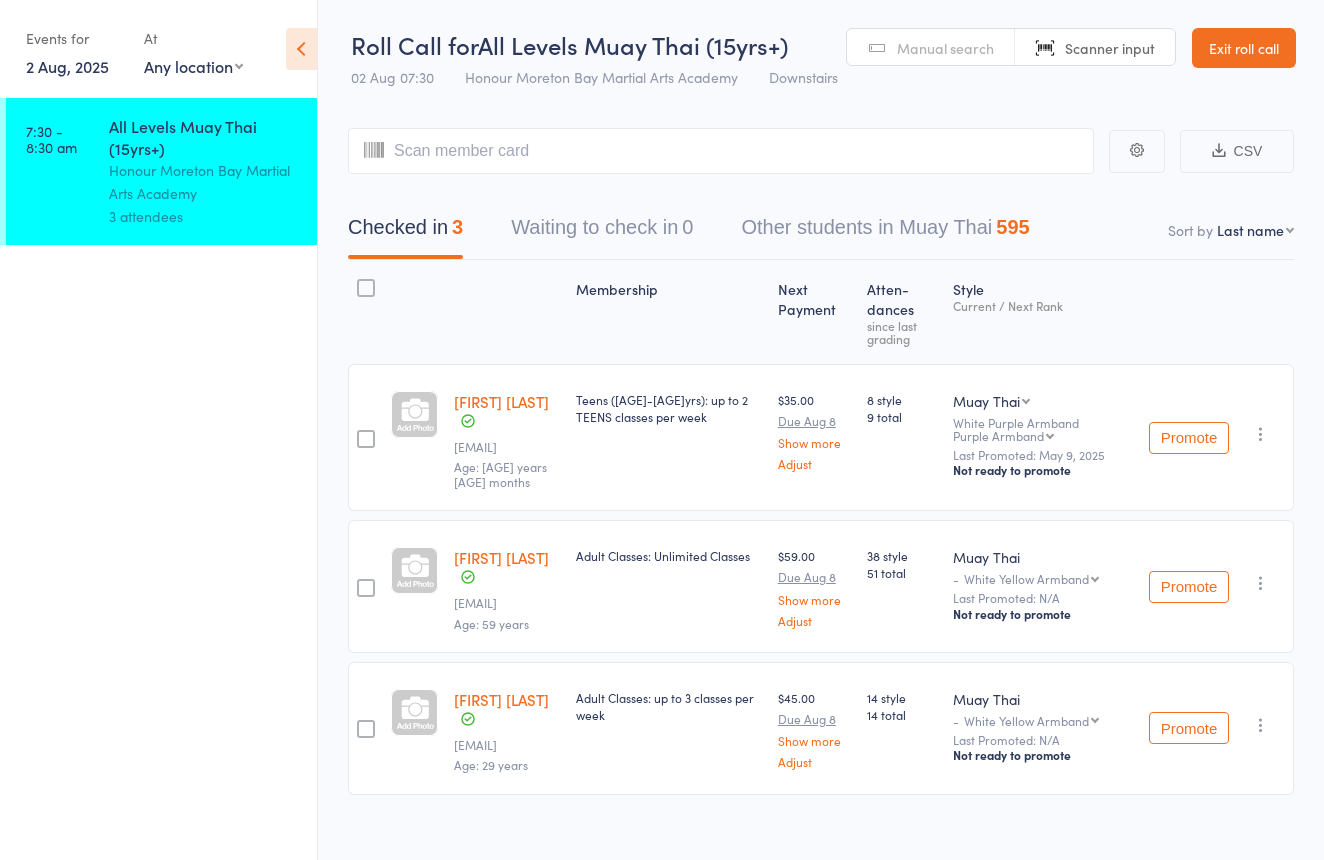 click at bounding box center (301, 49) 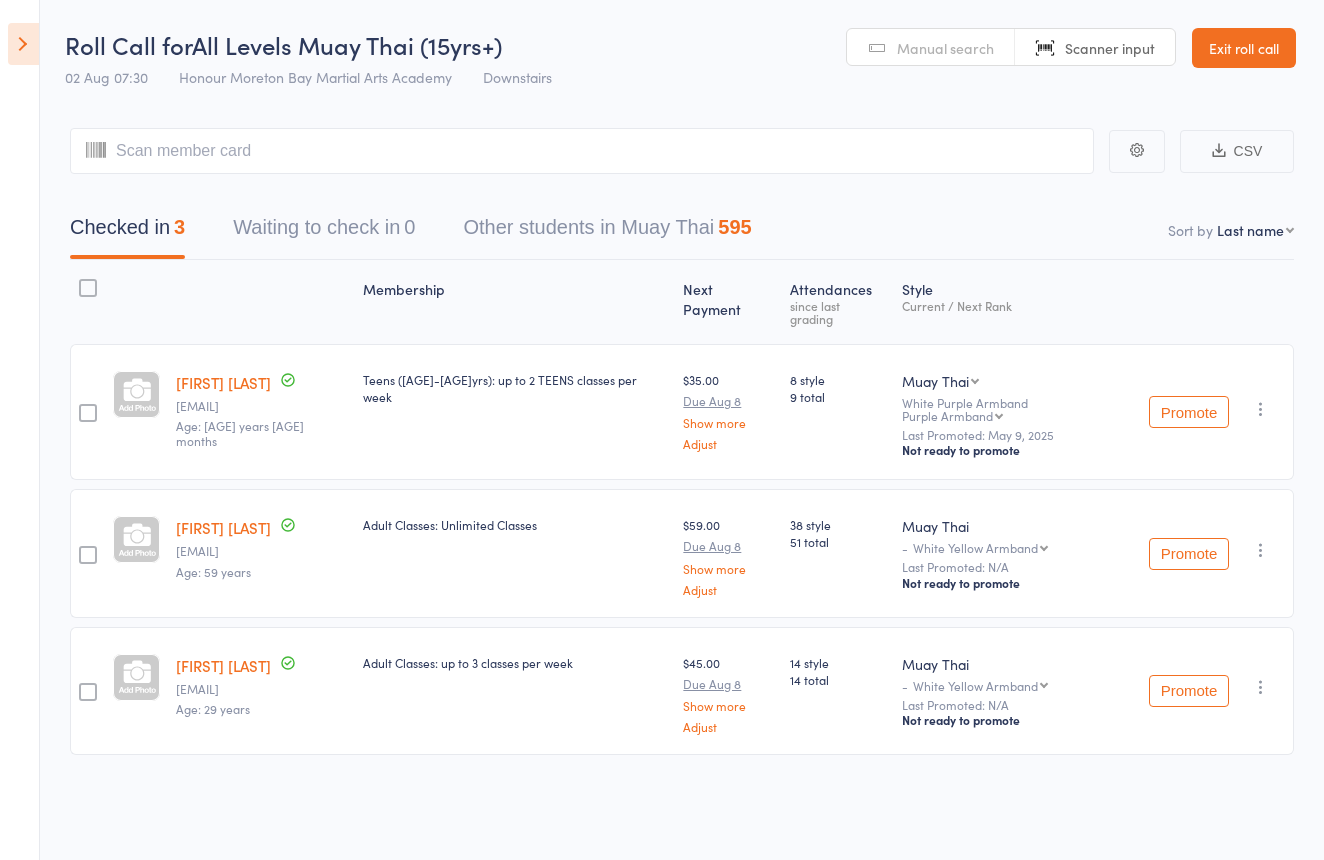 click at bounding box center (23, 44) 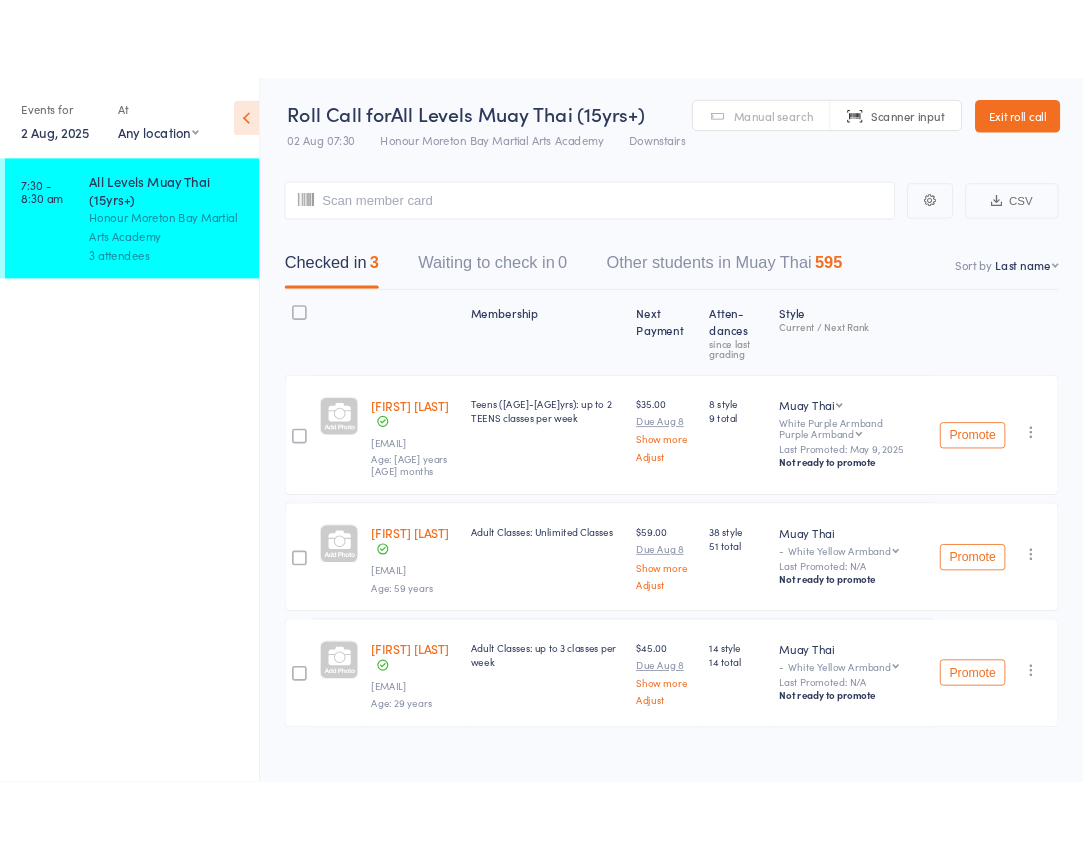 scroll, scrollTop: 2, scrollLeft: 0, axis: vertical 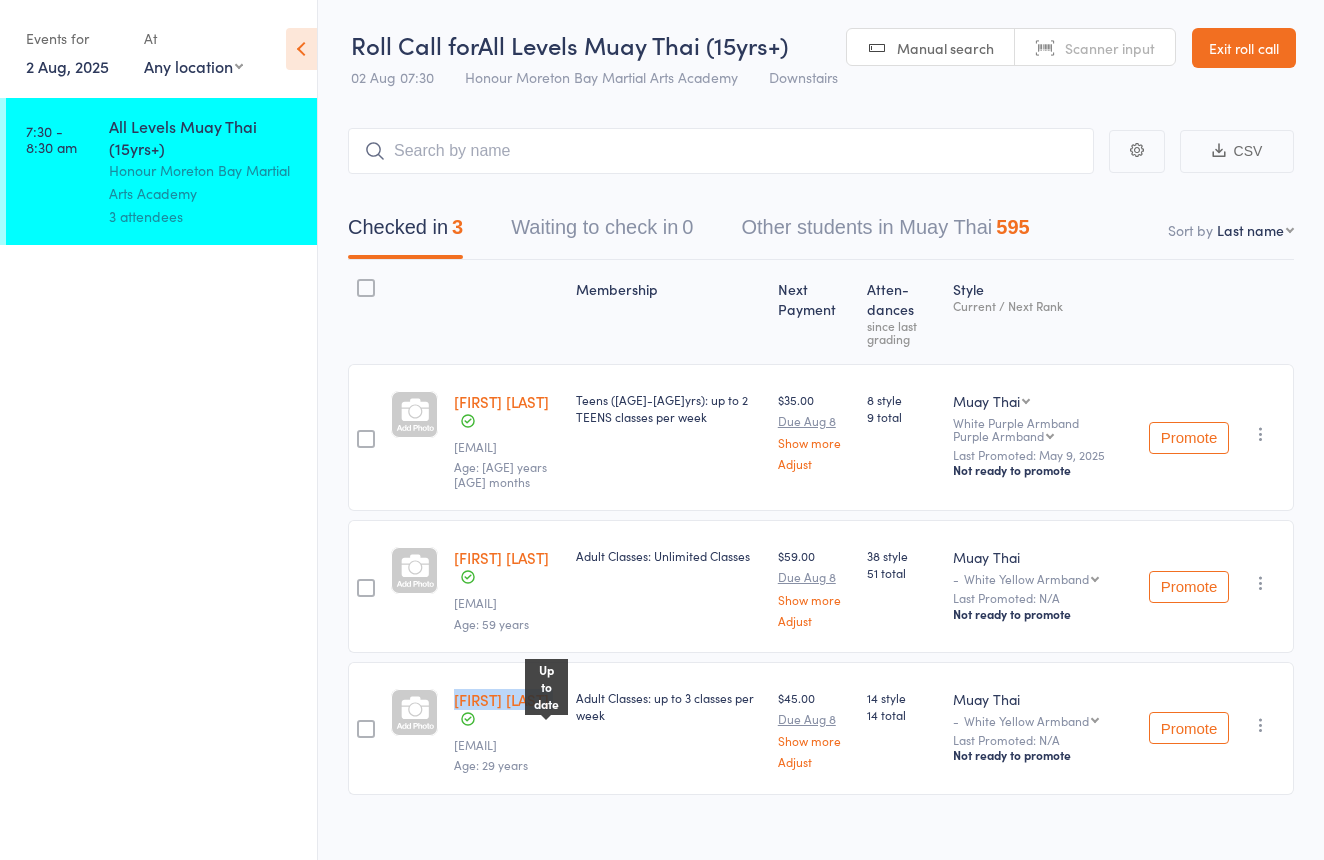 drag, startPoint x: 453, startPoint y: 748, endPoint x: 558, endPoint y: 742, distance: 105.17129 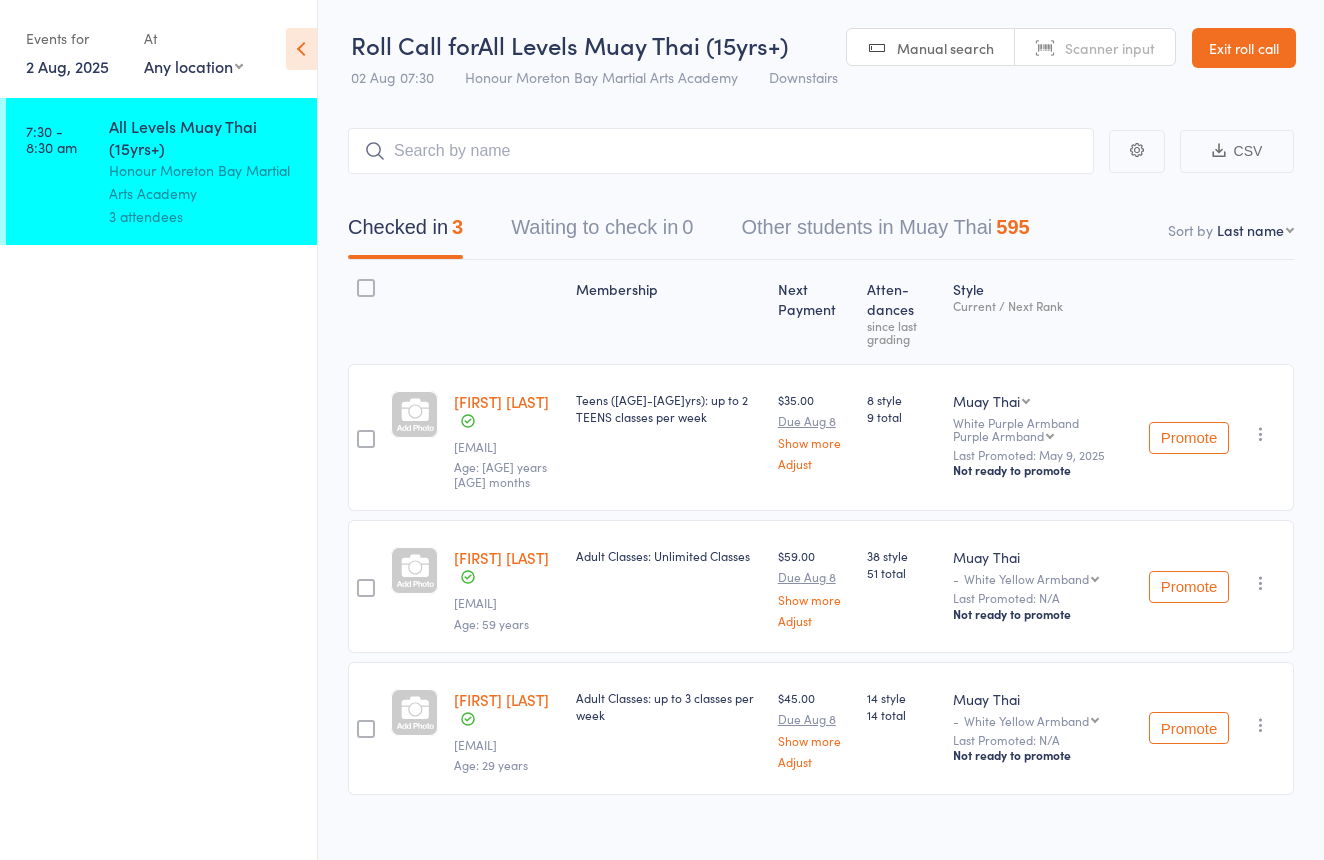 click on "7:30 - 8:30 am All Levels Muay Thai (15yrs+) Honour Moreton Bay Martial Arts Academy 3 attendees" at bounding box center [158, 479] 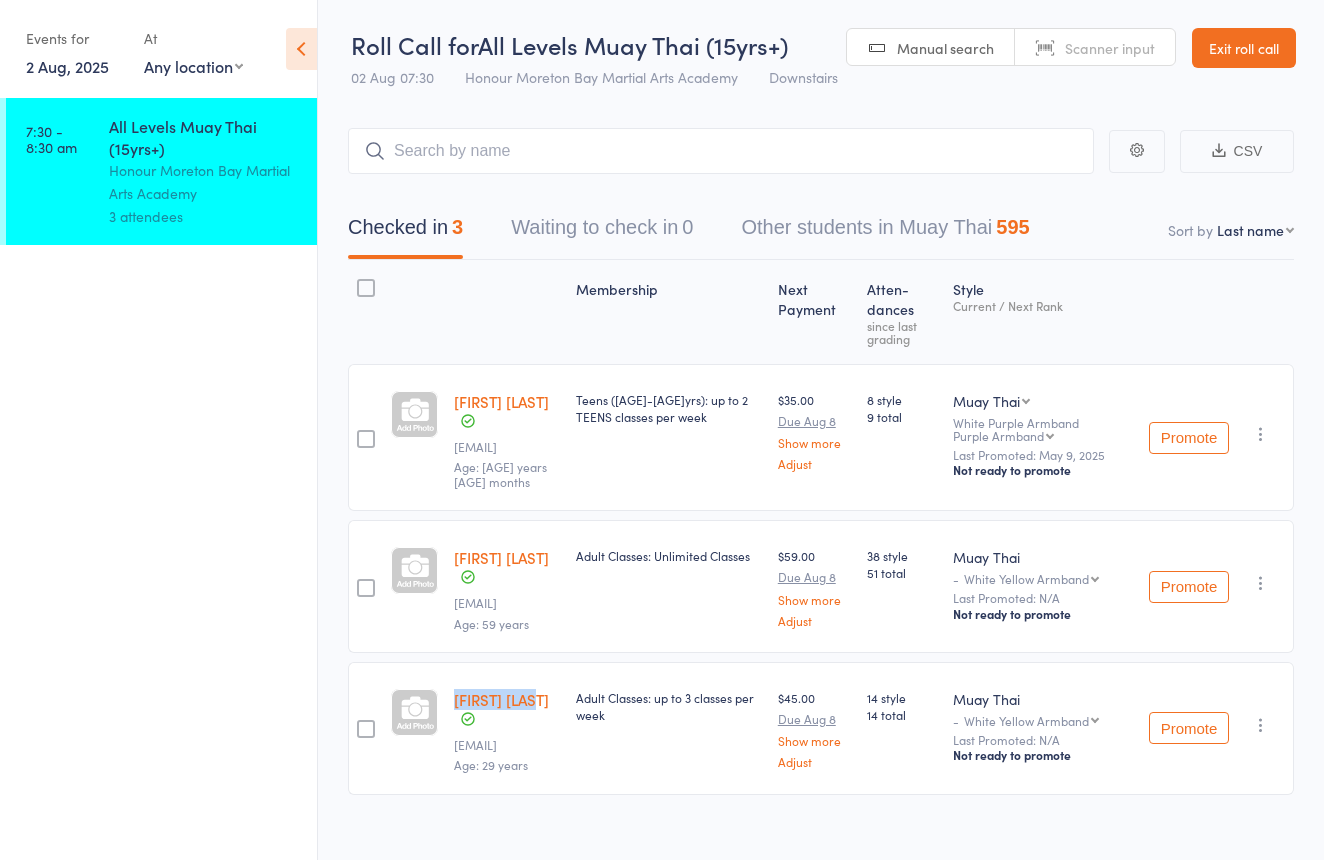 drag, startPoint x: 454, startPoint y: 738, endPoint x: 542, endPoint y: 735, distance: 88.051125 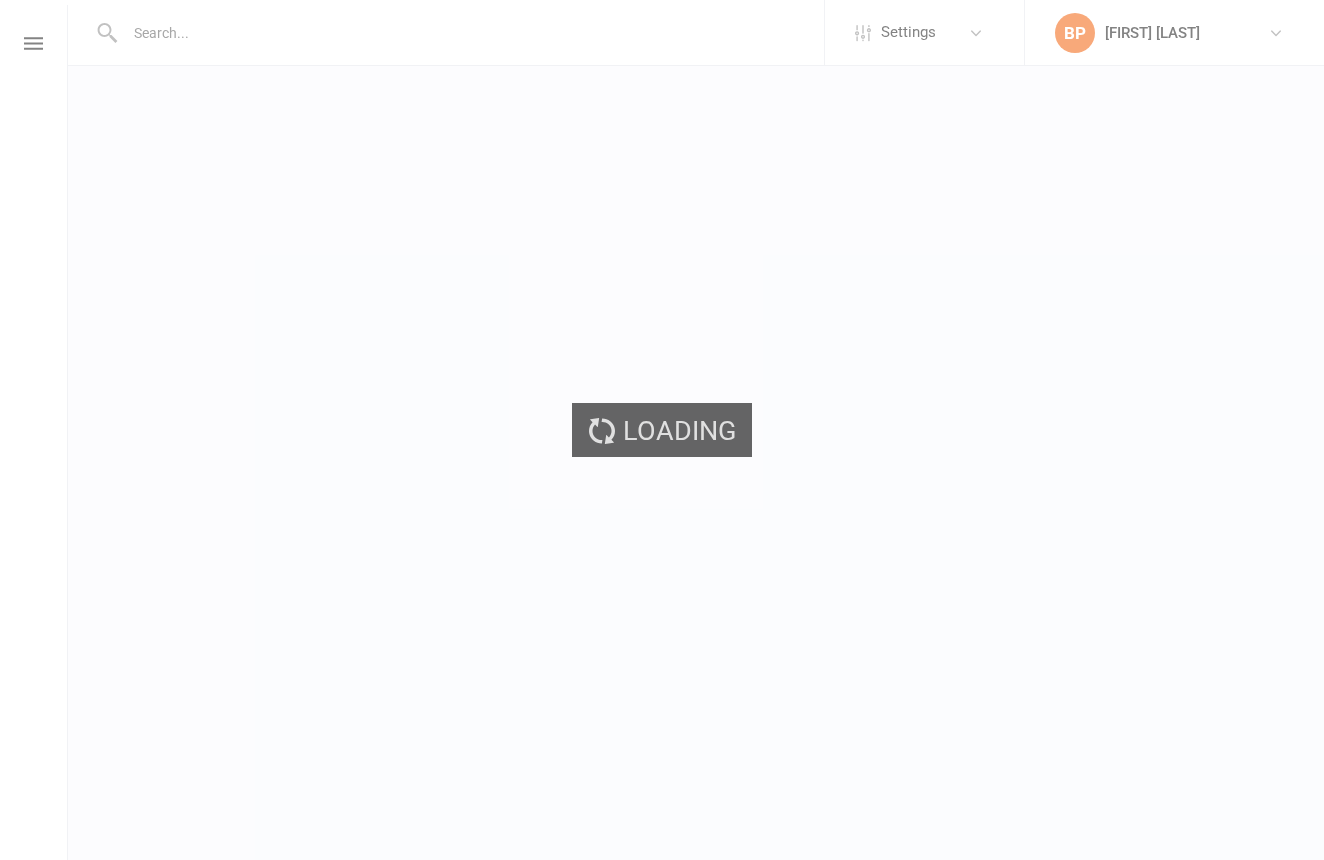 scroll, scrollTop: 0, scrollLeft: 0, axis: both 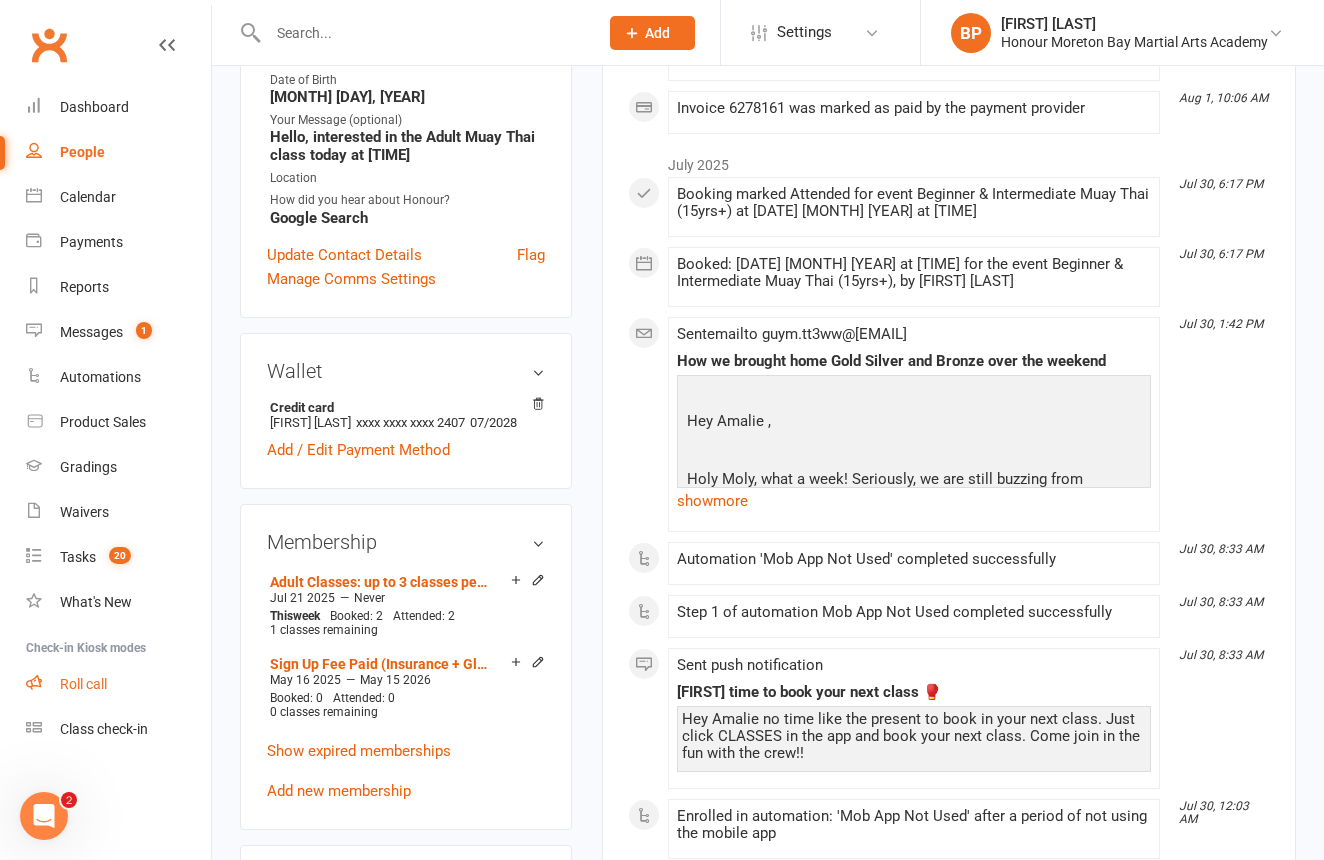click on "Roll call" at bounding box center [118, 684] 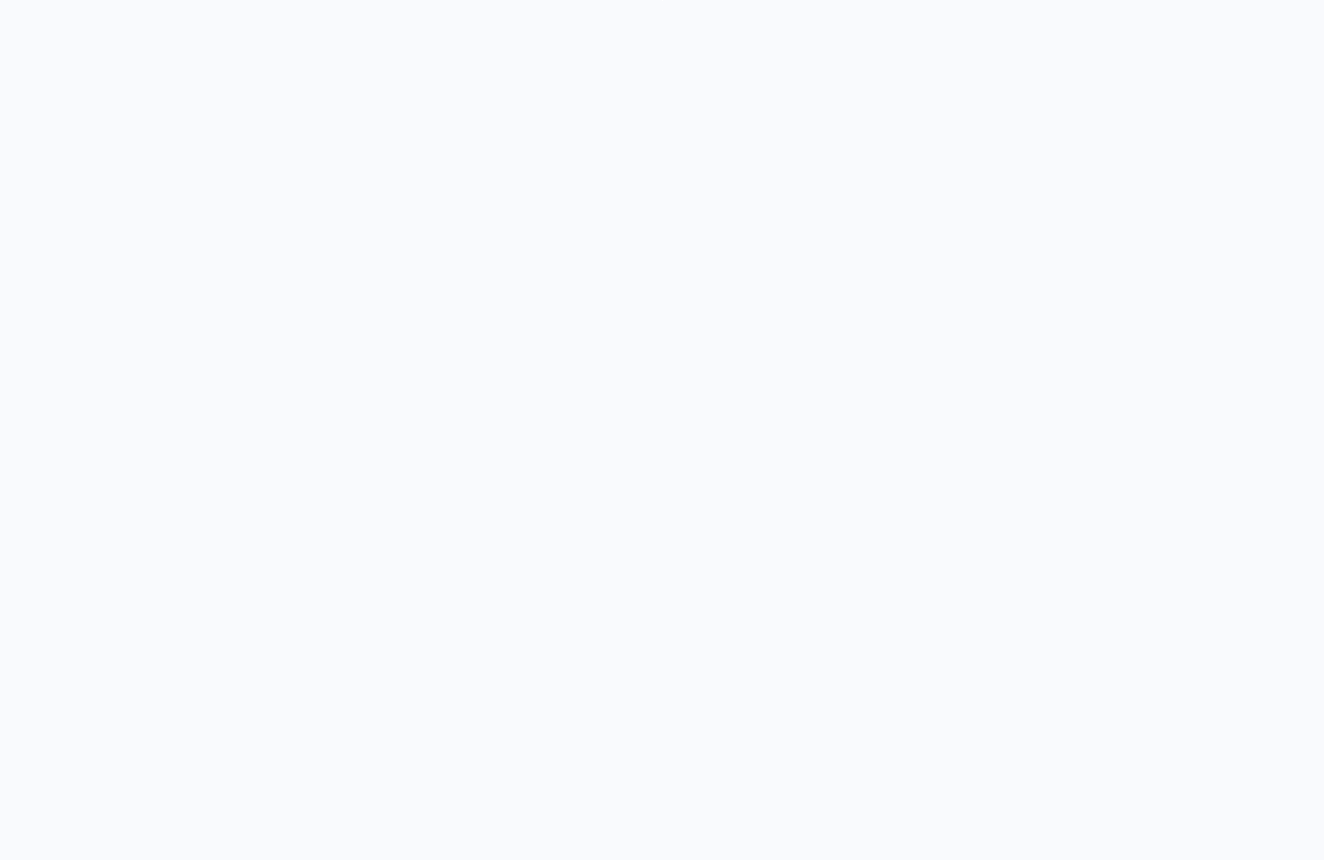 scroll, scrollTop: 0, scrollLeft: 0, axis: both 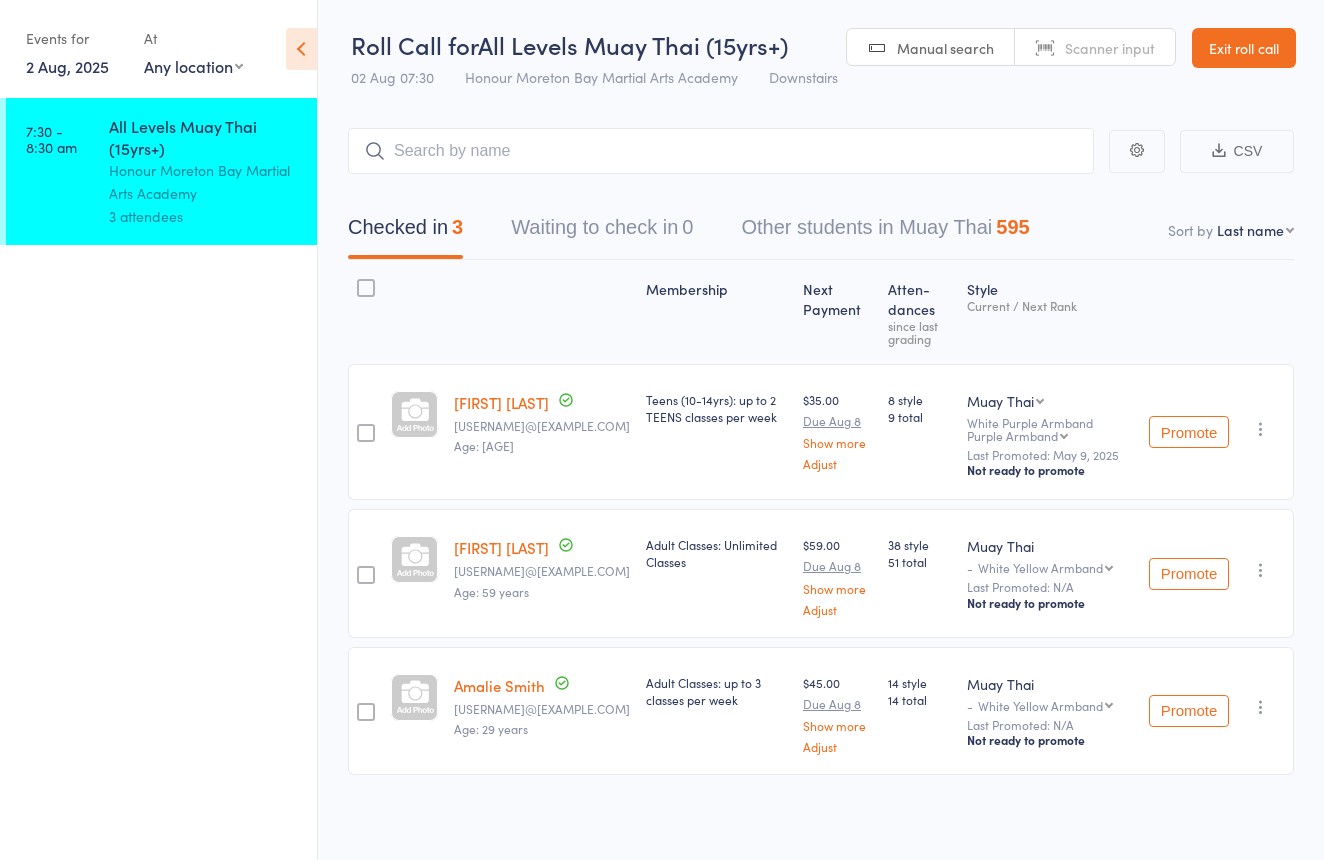 click on "[FIRST] [LAST]" at bounding box center (499, 685) 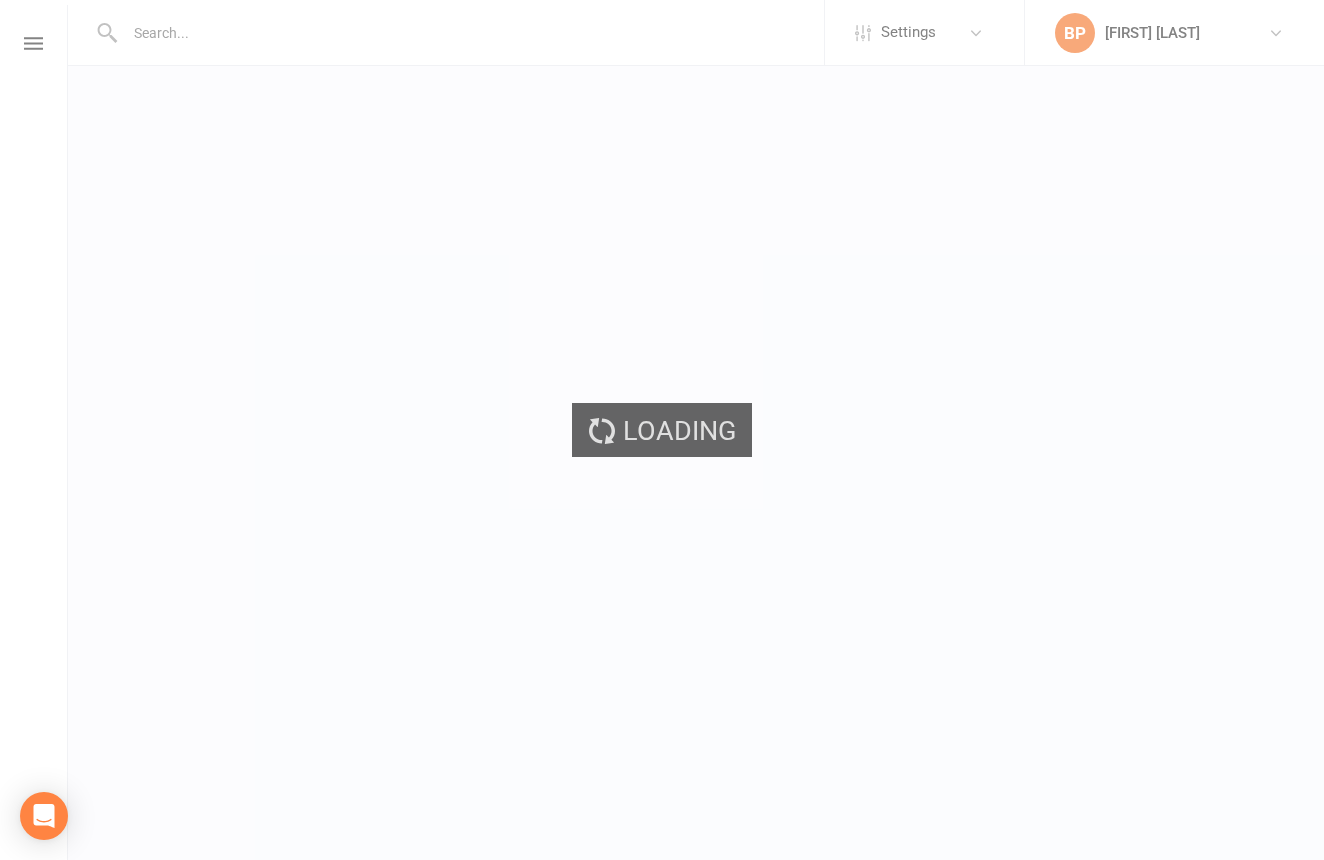scroll, scrollTop: 0, scrollLeft: 0, axis: both 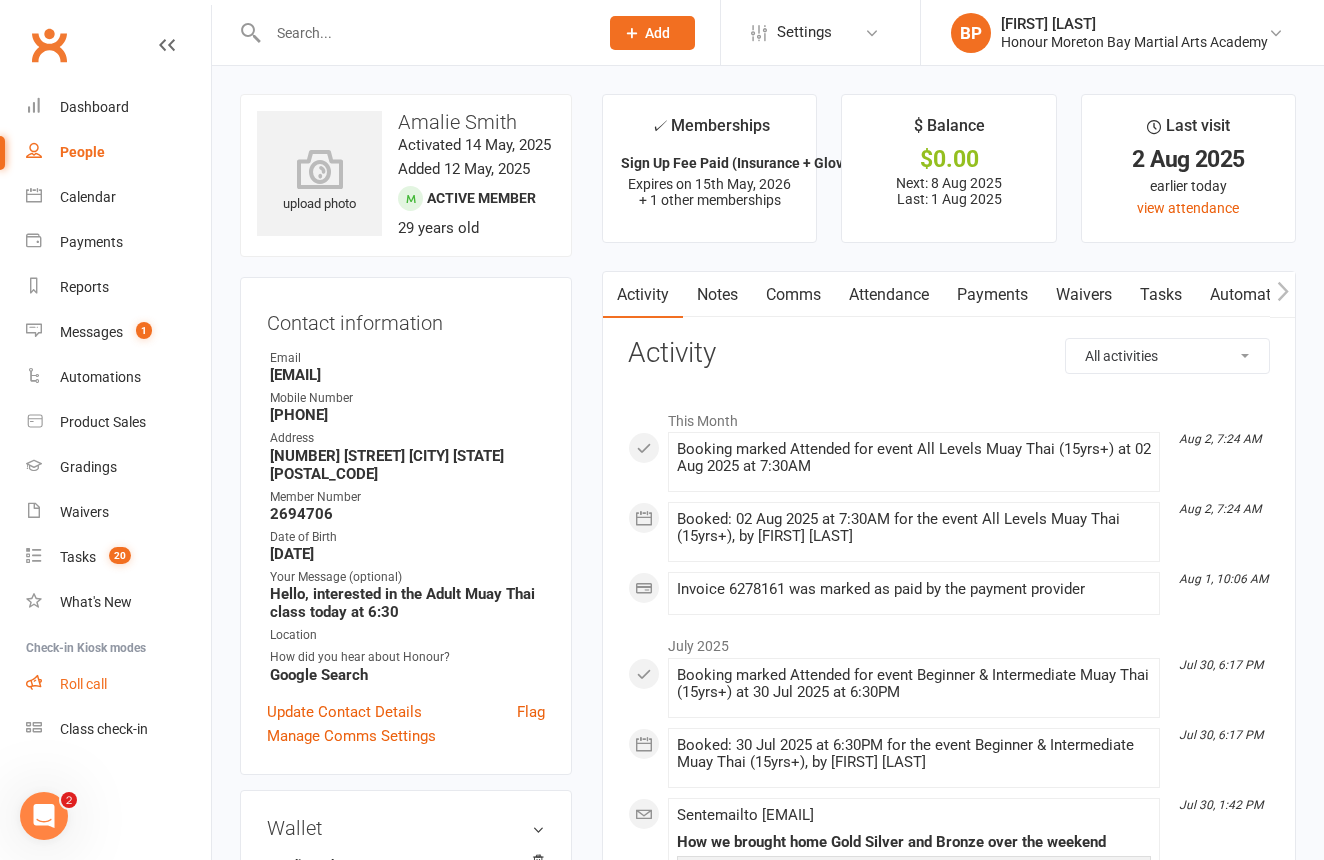 click on "Roll call" at bounding box center (118, 684) 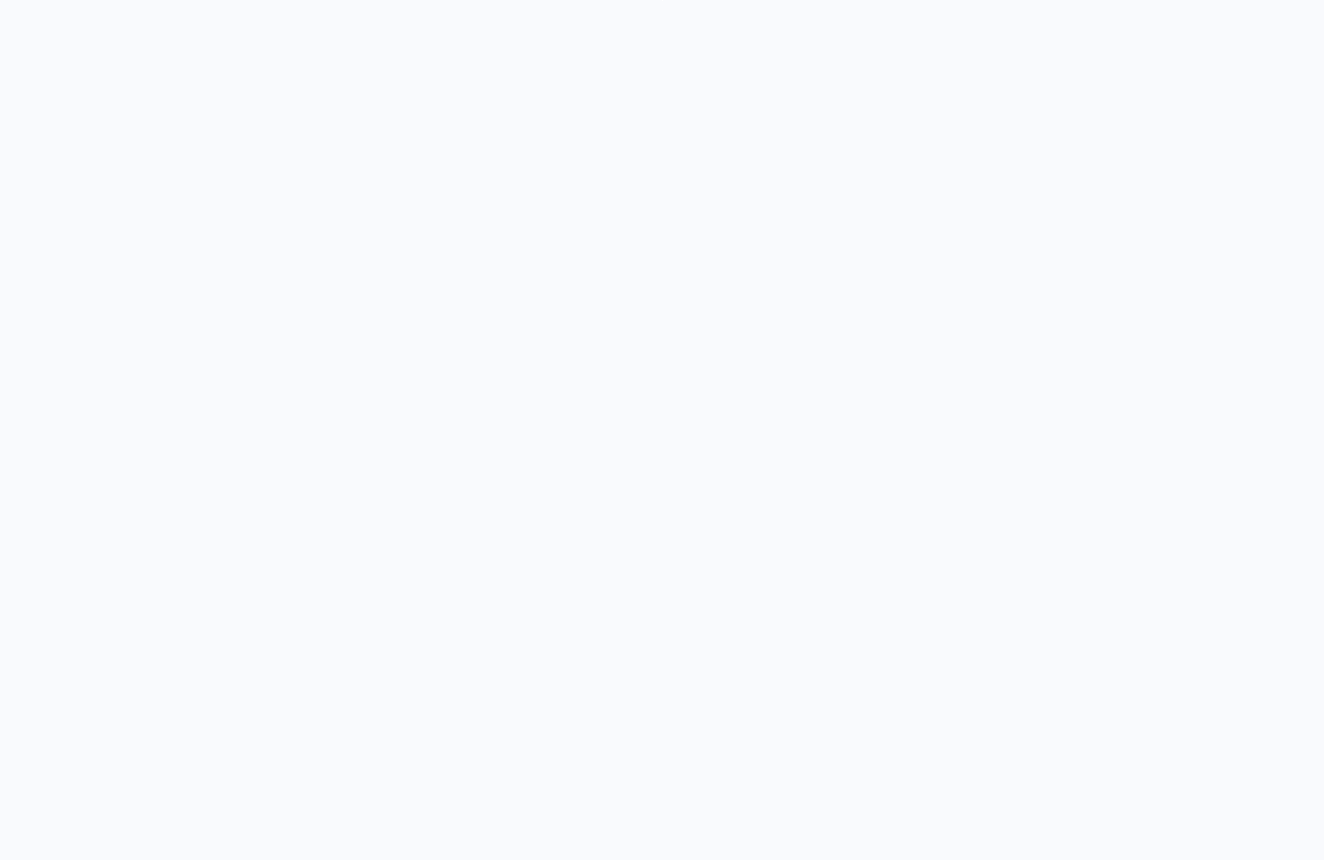 scroll, scrollTop: 0, scrollLeft: 0, axis: both 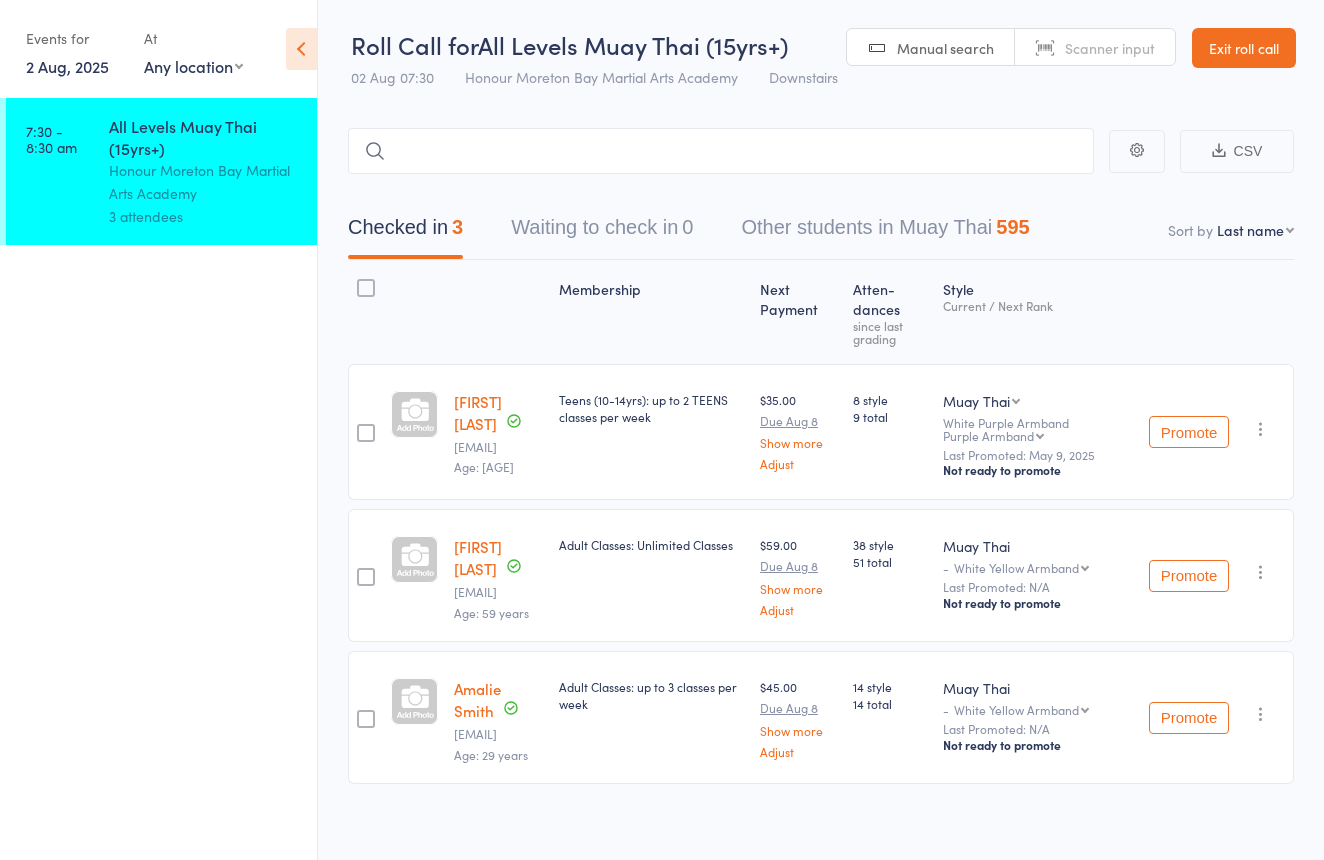 type 